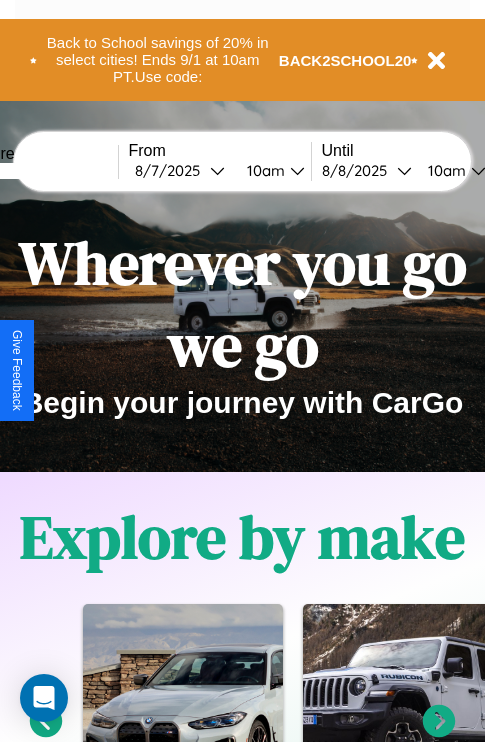 scroll, scrollTop: 0, scrollLeft: 0, axis: both 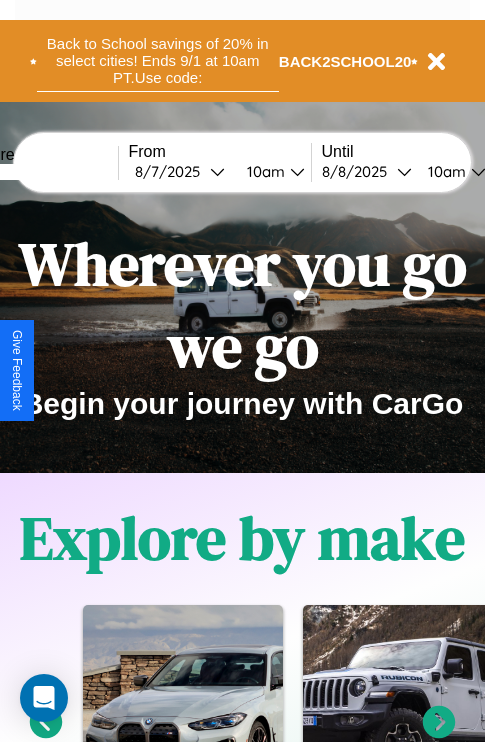 click on "Back to School savings of 20% in select cities! Ends 9/1 at 10am PT.  Use code:" at bounding box center [158, 61] 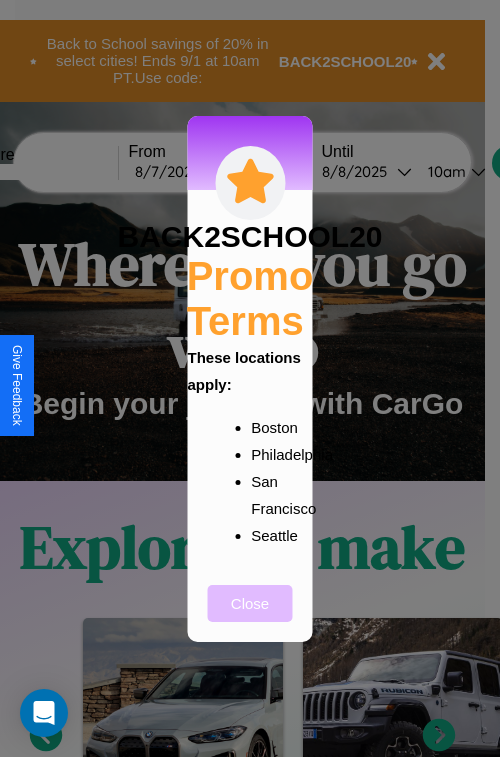 click on "Close" at bounding box center [250, 603] 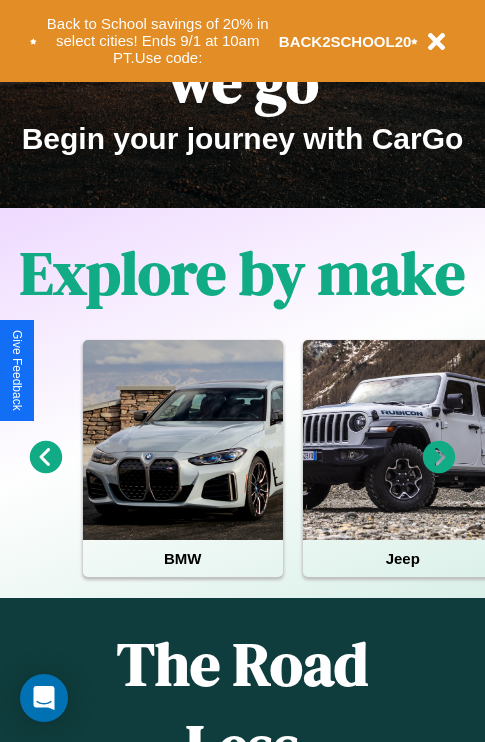 scroll, scrollTop: 308, scrollLeft: 0, axis: vertical 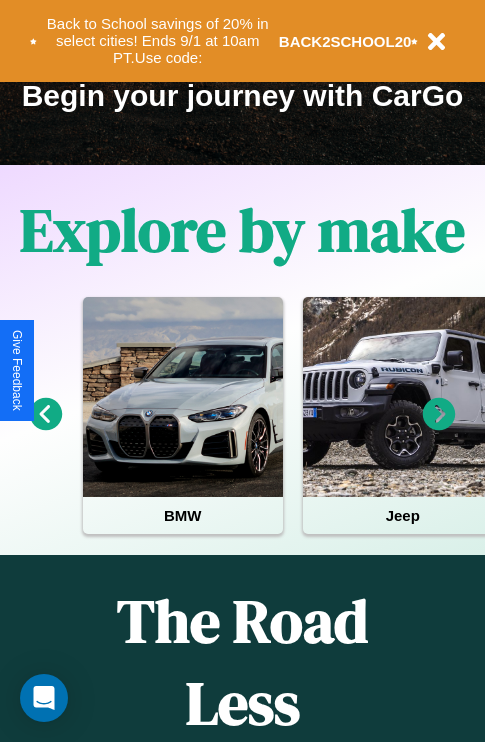 click 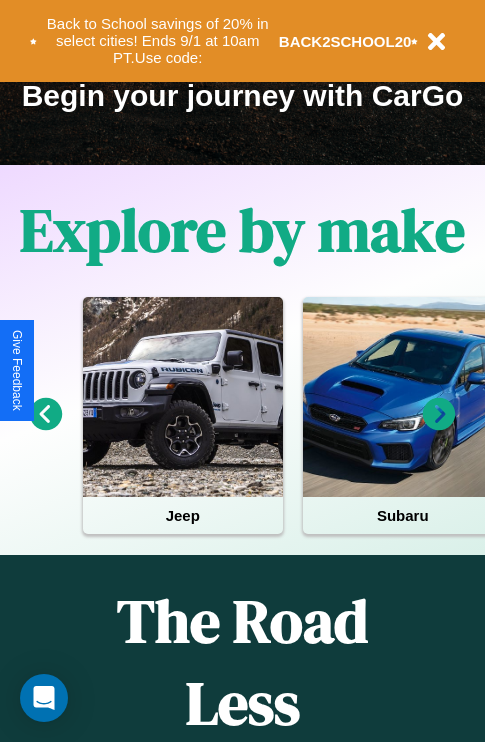 click 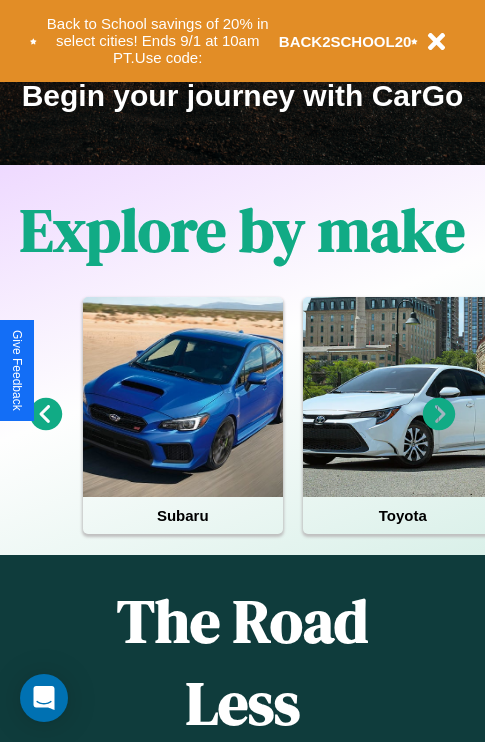 click 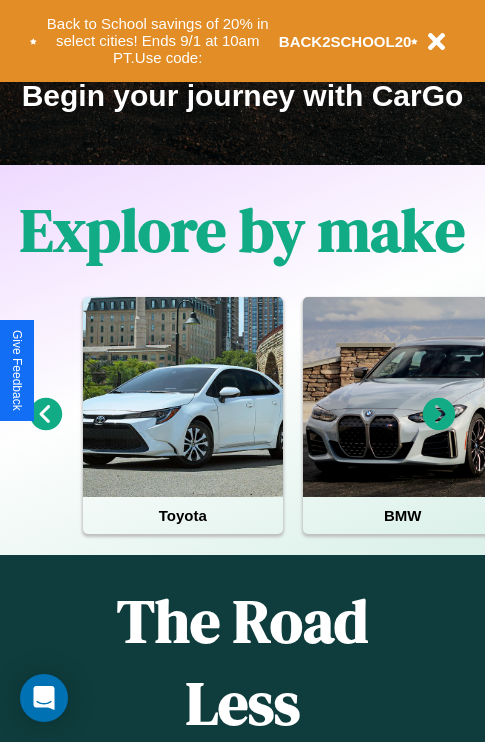 click 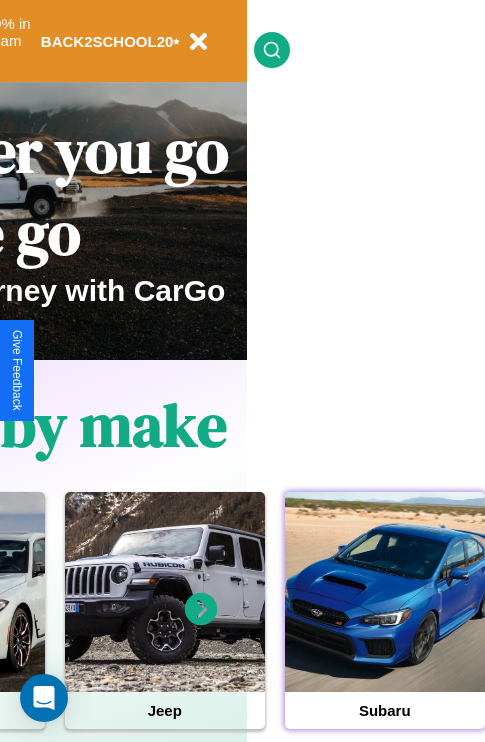 click at bounding box center (385, 592) 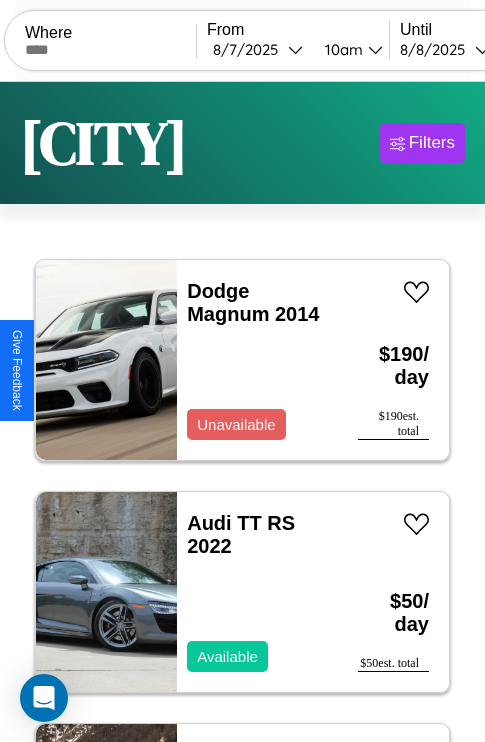 scroll, scrollTop: 89, scrollLeft: 0, axis: vertical 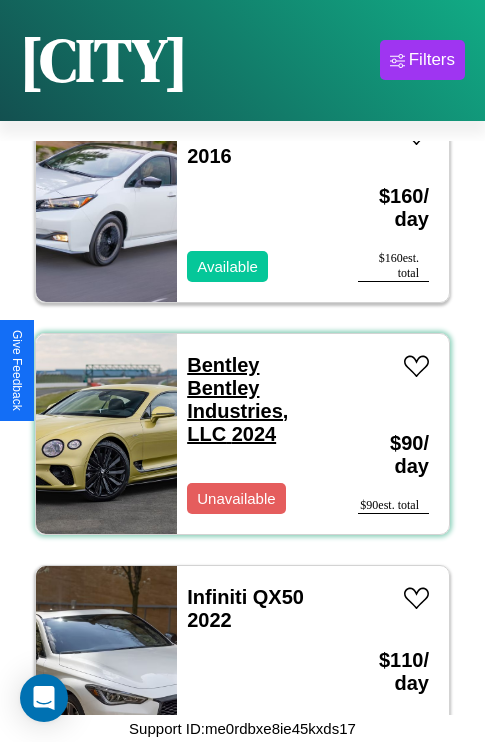 click on "Bentley   Bentley Industries, LLC   2024" at bounding box center (237, 399) 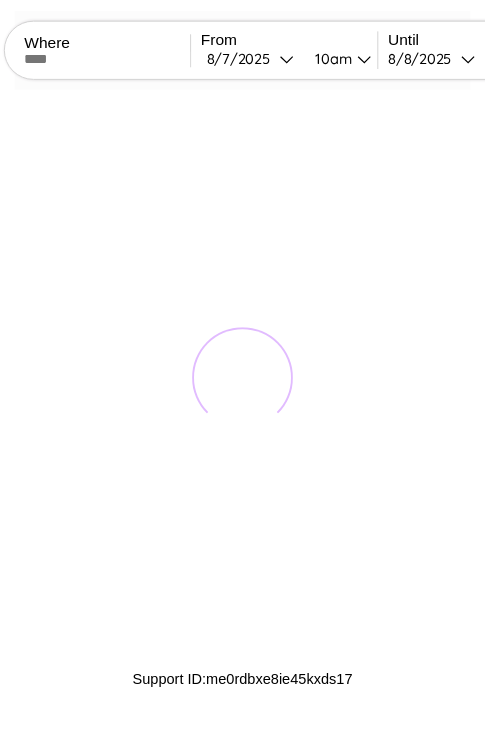 scroll, scrollTop: 0, scrollLeft: 0, axis: both 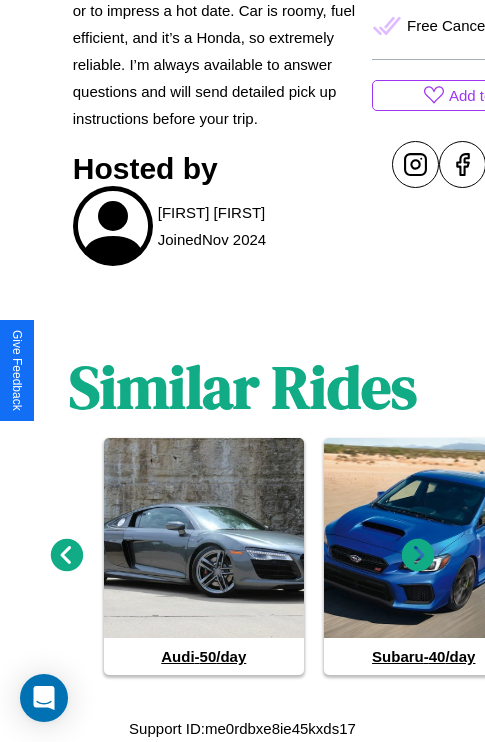 click 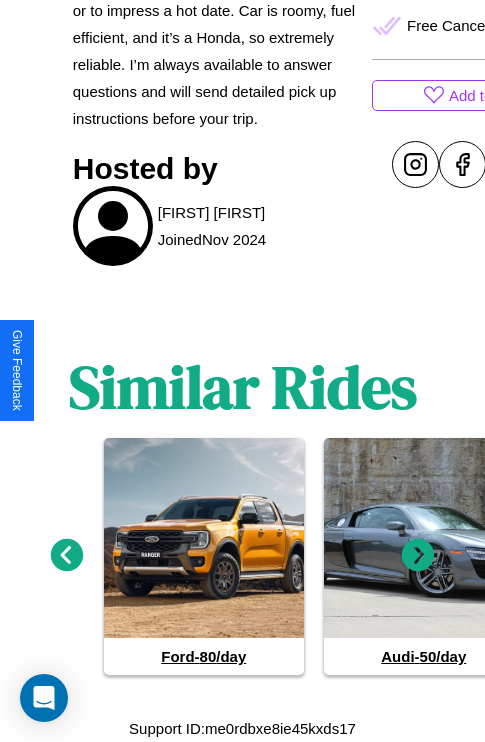 click 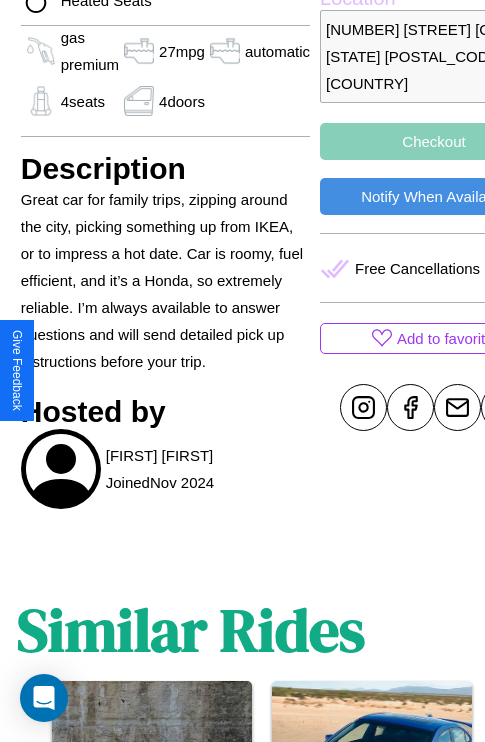 scroll, scrollTop: 378, scrollLeft: 107, axis: both 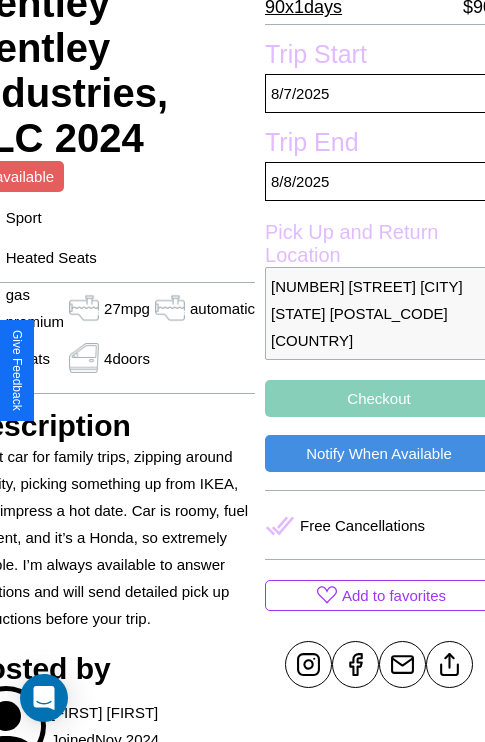 click on "Checkout" at bounding box center [379, 398] 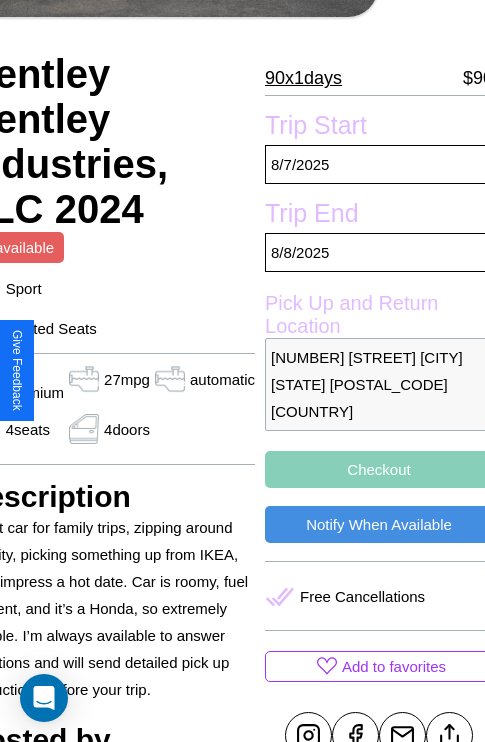 scroll, scrollTop: 378, scrollLeft: 107, axis: both 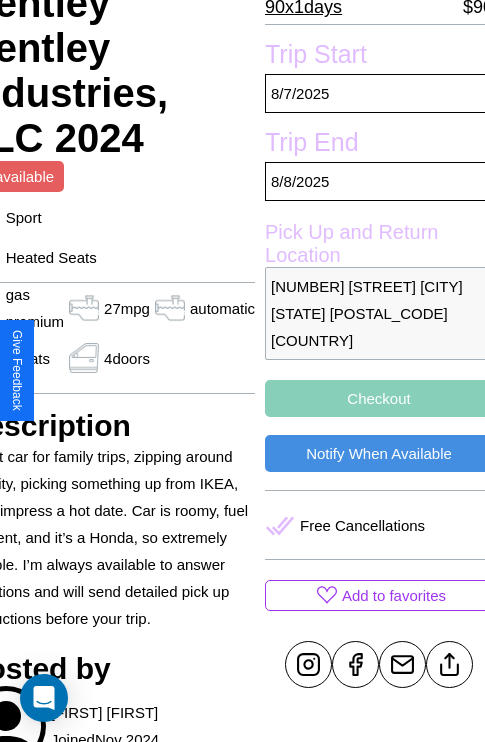 click on "Checkout" at bounding box center [379, 398] 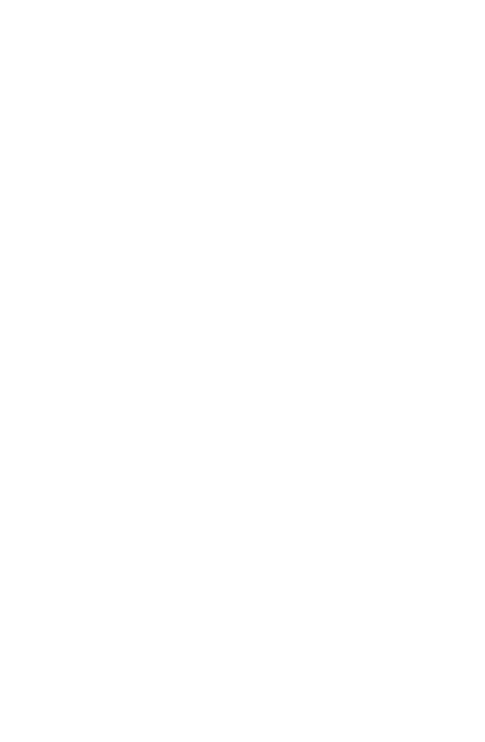 scroll, scrollTop: 0, scrollLeft: 0, axis: both 